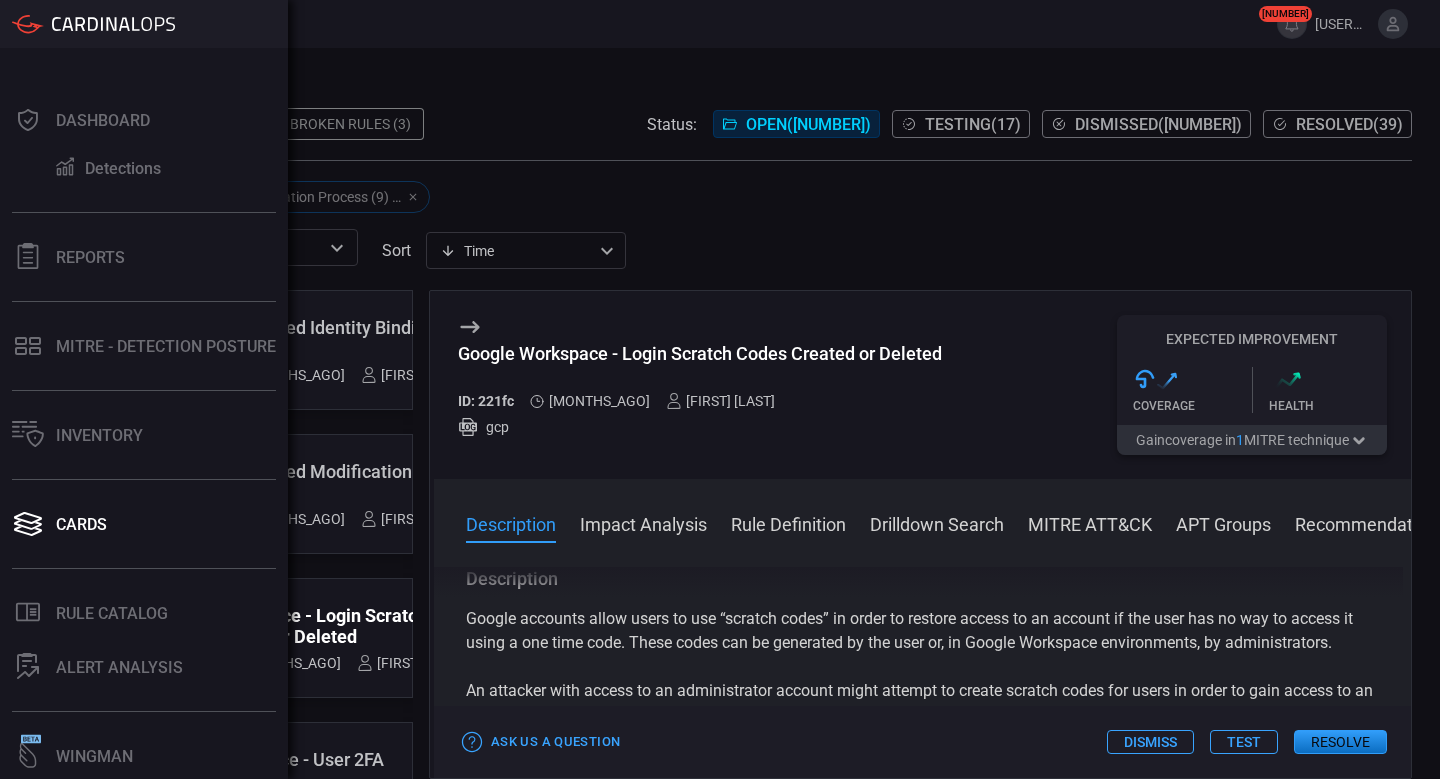 scroll, scrollTop: 0, scrollLeft: 0, axis: both 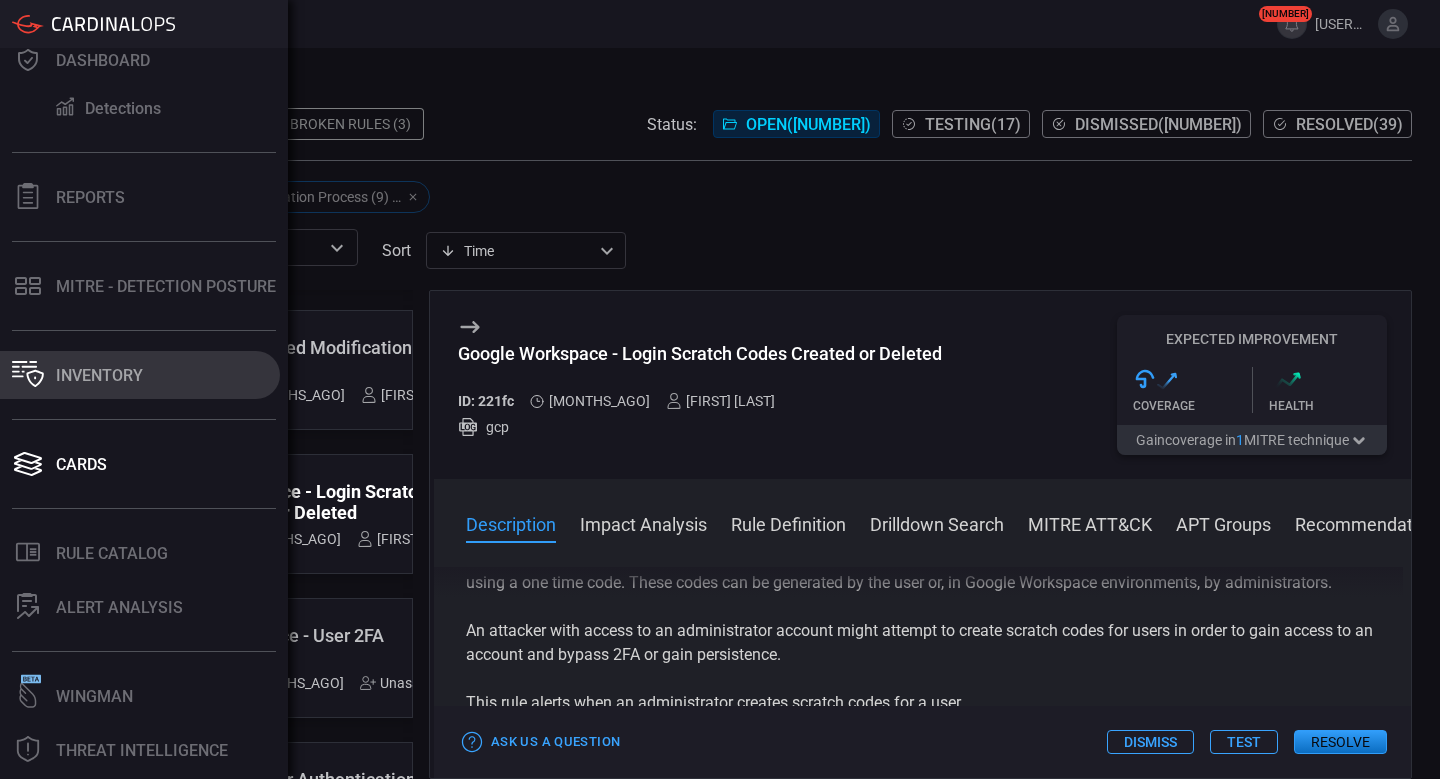 click on "Inventory" at bounding box center [99, 375] 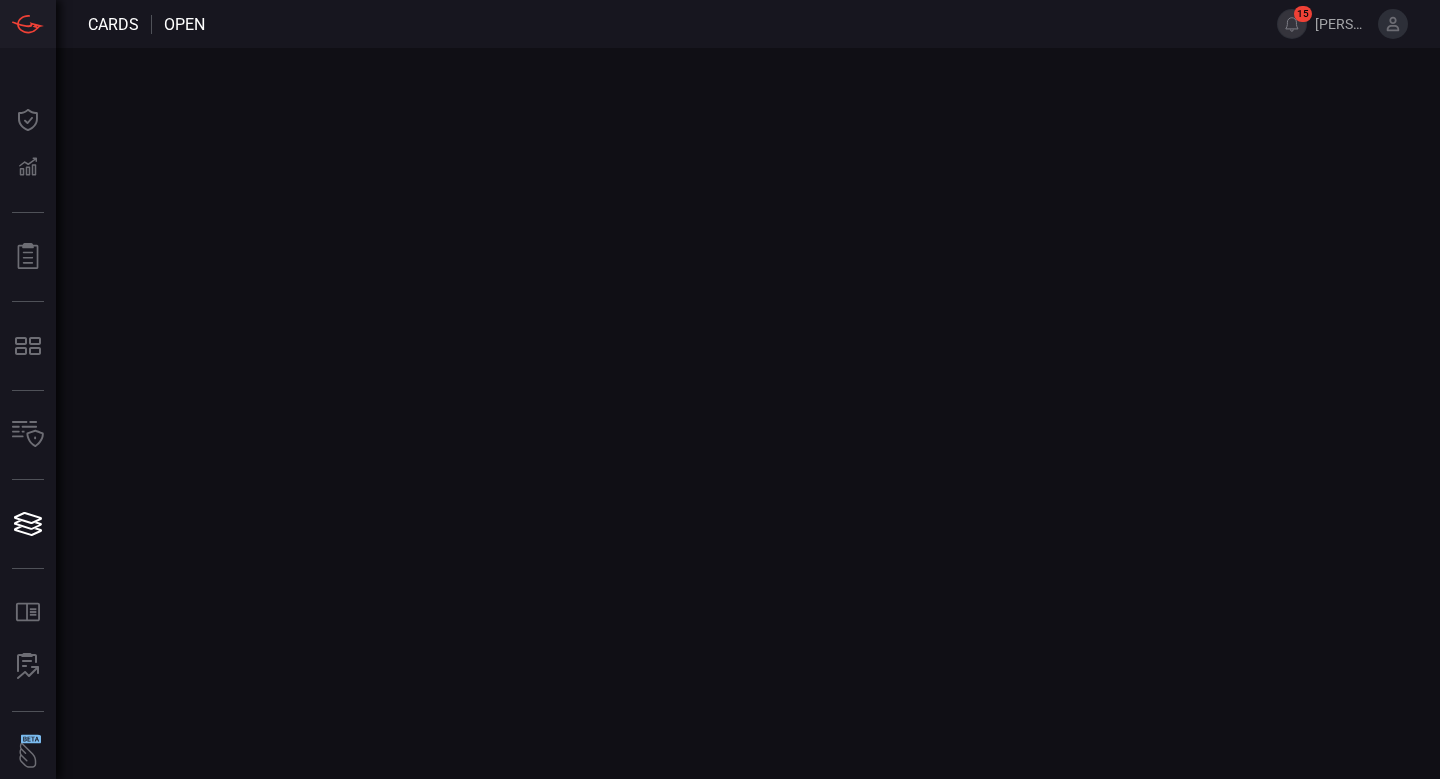 scroll, scrollTop: 0, scrollLeft: 0, axis: both 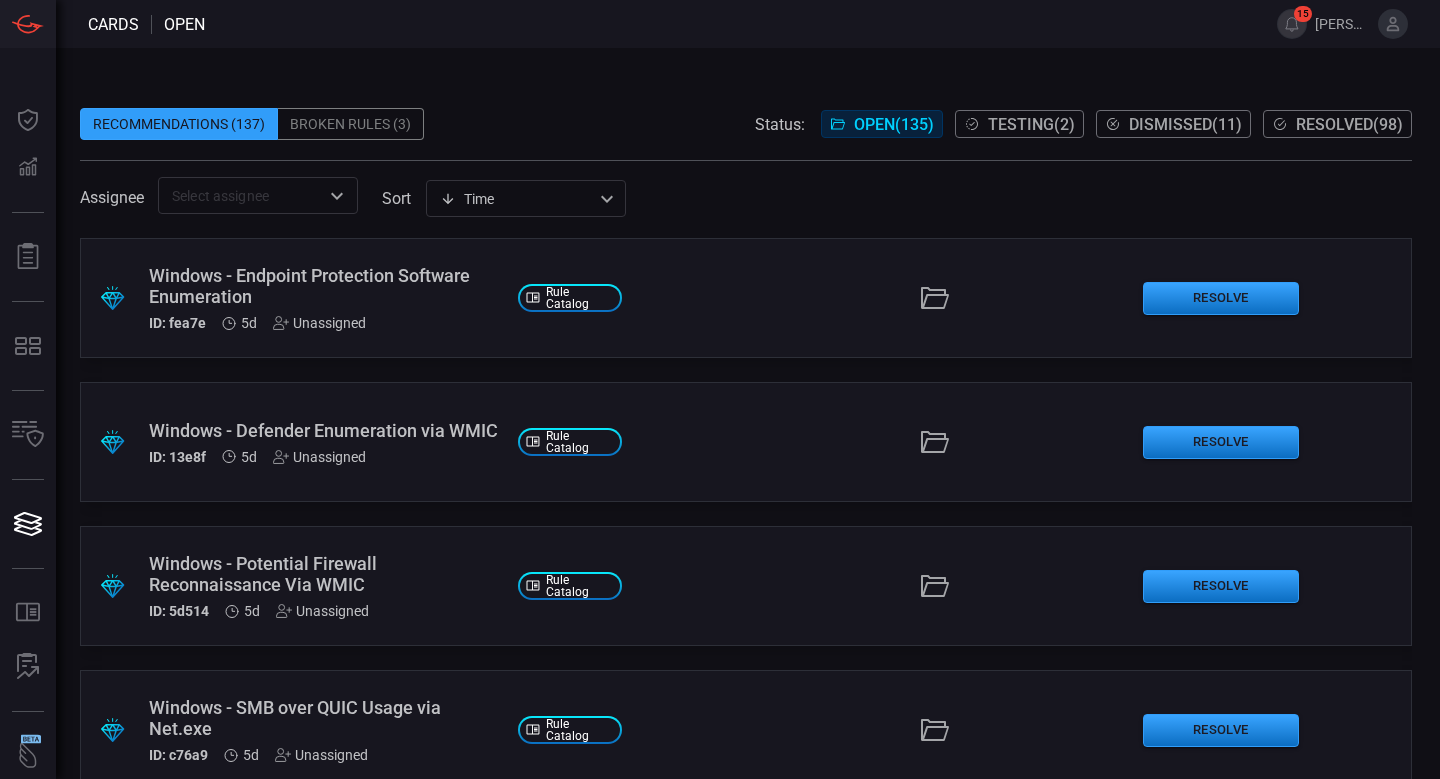 click at bounding box center [746, 226] 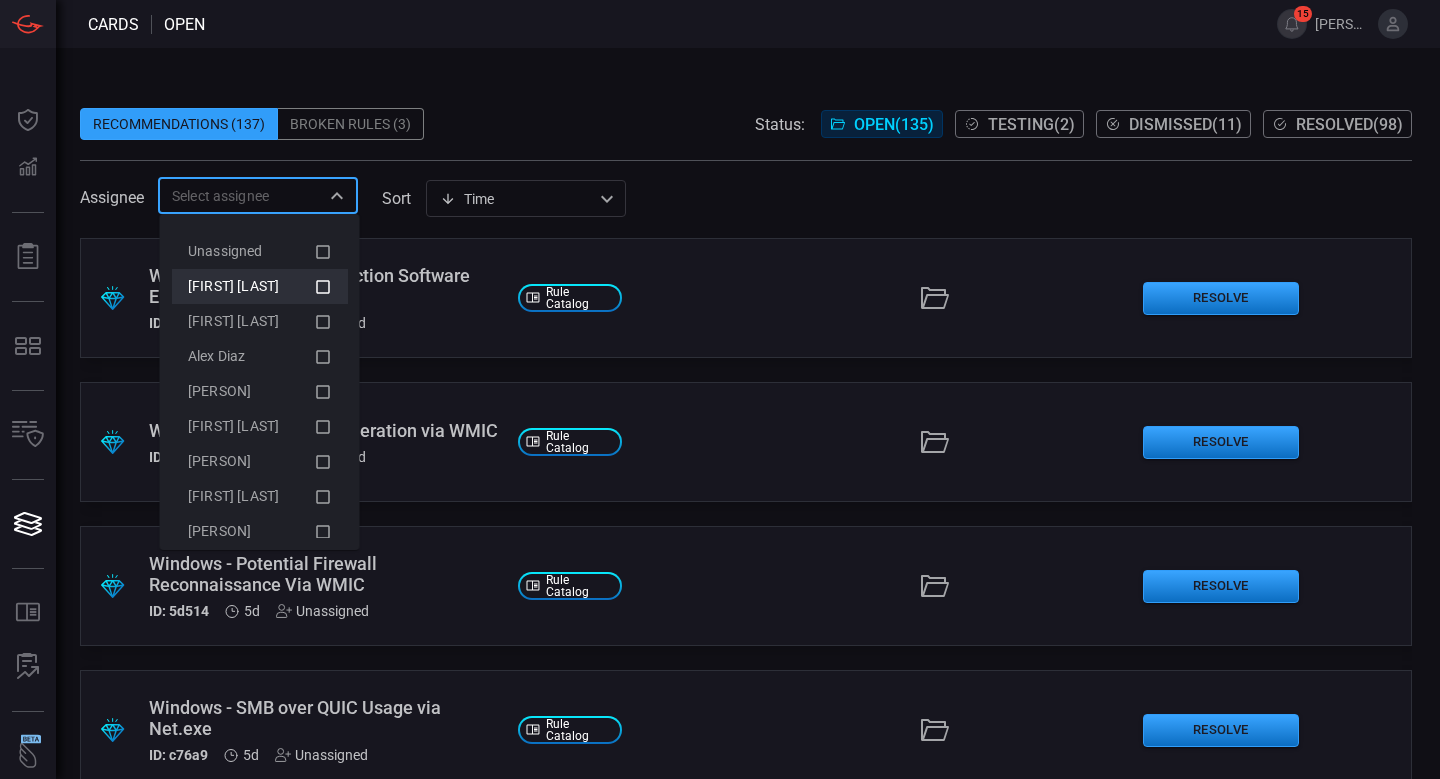 click 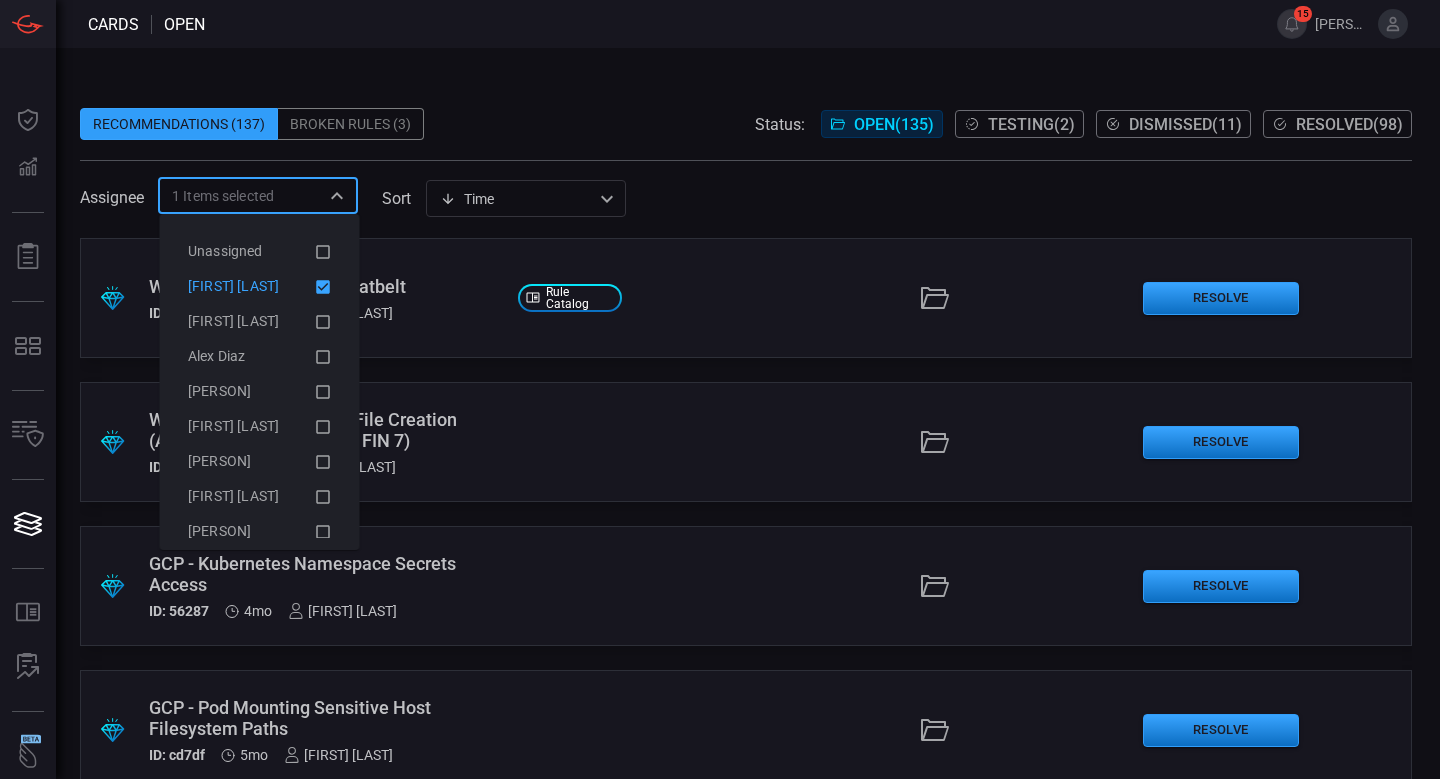 click on "Recommendations (137) Broken Rules (3) Status: Open  ( 135 ) Testing  ( 2 ) Dismissed  ( 11 ) Resolved  ( 98 ) Assignee 1   Items selected ​ sort Time visibleUpdateTime ​
.suggested_cards_icon{fill:url(#suggested_cards_icon);}
Windows - Detection of Seatbelt ID: 414a6   11d [PERSON]
.st0_rule_catalog_icon{fill: currentColor;}
Rule Catalog Resolve
.suggested_cards_icon{fill:url(#suggested_cards_icon);}
Windows - Startup Folder File Creation (APT3, APT 33, Confucius, FIN 7) ID: 8ab4c   1mo [PERSON] Resolve
.suggested_cards_icon{fill:url(#suggested_cards_icon);}
GCP - Kubernetes Namespace Secrets Access ID: 56287   4mo [PERSON] Resolve
.suggested_cards_icon{fill:url(#suggested_cards_icon);}
GCP - Pod Mounting Sensitive Host Filesystem Paths ID: cd7df   5mo [PERSON] Resolve
.suggested_cards_icon{fill:url(#suggested_cards_icon);}
GCP - Unauthorized Imported Key Usage ID: b063f   5mo Resolve   8mo" at bounding box center [748, 413] 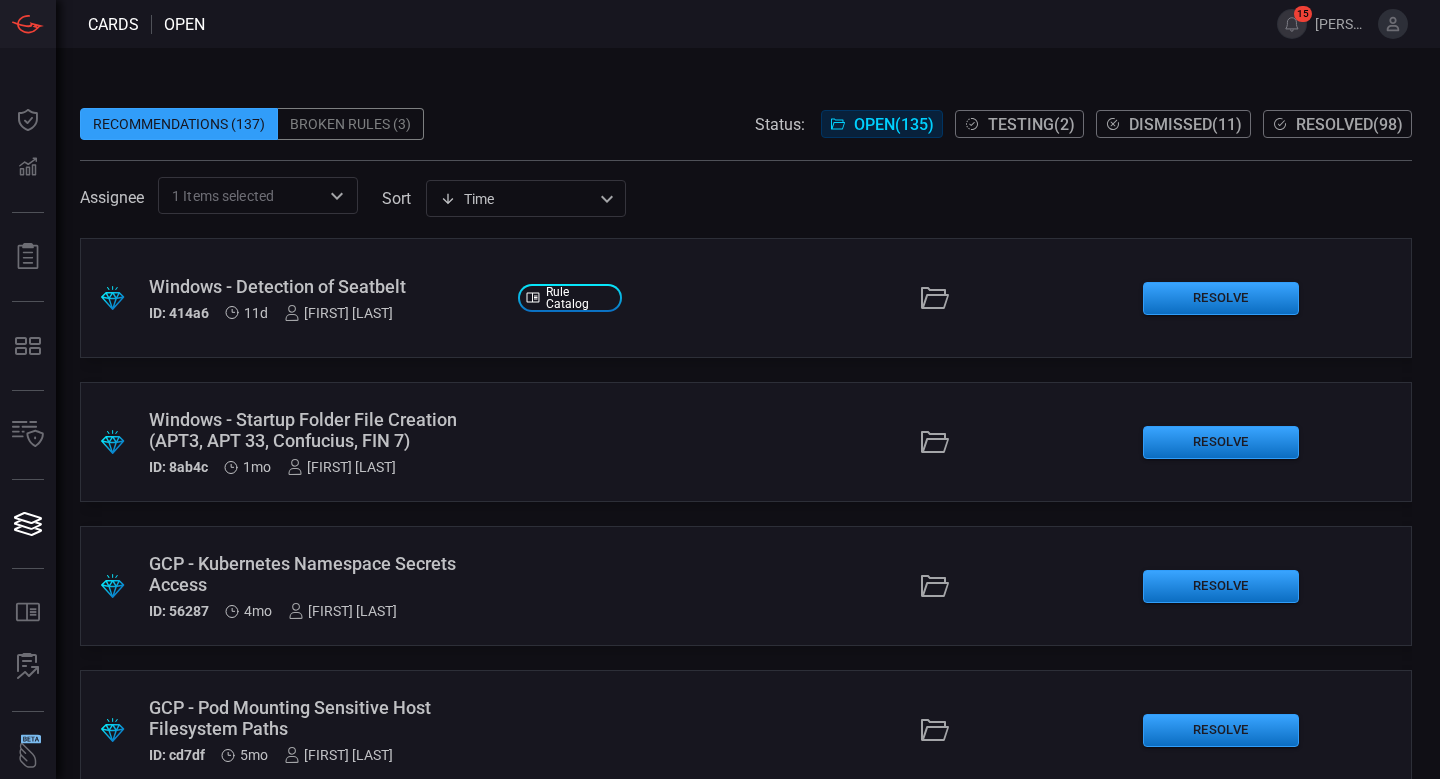 click on "Recommendations (137) Broken Rules (3) Status: Open  ( 135 ) Testing  ( 2 ) Dismissed  ( 11 ) Resolved  ( 98 ) Assignee 1   Items selected ​ sort Time visibleUpdateTime ​
.suggested_cards_icon{fill:url(#suggested_cards_icon);}
Windows - Detection of Seatbelt ID: 414a6   11d [PERSON]
.st0_rule_catalog_icon{fill: currentColor;}
Rule Catalog Resolve
.suggested_cards_icon{fill:url(#suggested_cards_icon);}
Windows - Startup Folder File Creation (APT3, APT 33, Confucius, FIN 7) ID: 8ab4c   1mo [PERSON] Resolve
.suggested_cards_icon{fill:url(#suggested_cards_icon);}
GCP - Kubernetes Namespace Secrets Access ID: 56287   4mo [PERSON] Resolve
.suggested_cards_icon{fill:url(#suggested_cards_icon);}
GCP - Pod Mounting Sensitive Host Filesystem Paths ID: cd7df   5mo [PERSON] Resolve
.suggested_cards_icon{fill:url(#suggested_cards_icon);}
GCP - Unauthorized Imported Key Usage ID: b063f   5mo Resolve   8mo" at bounding box center (748, 413) 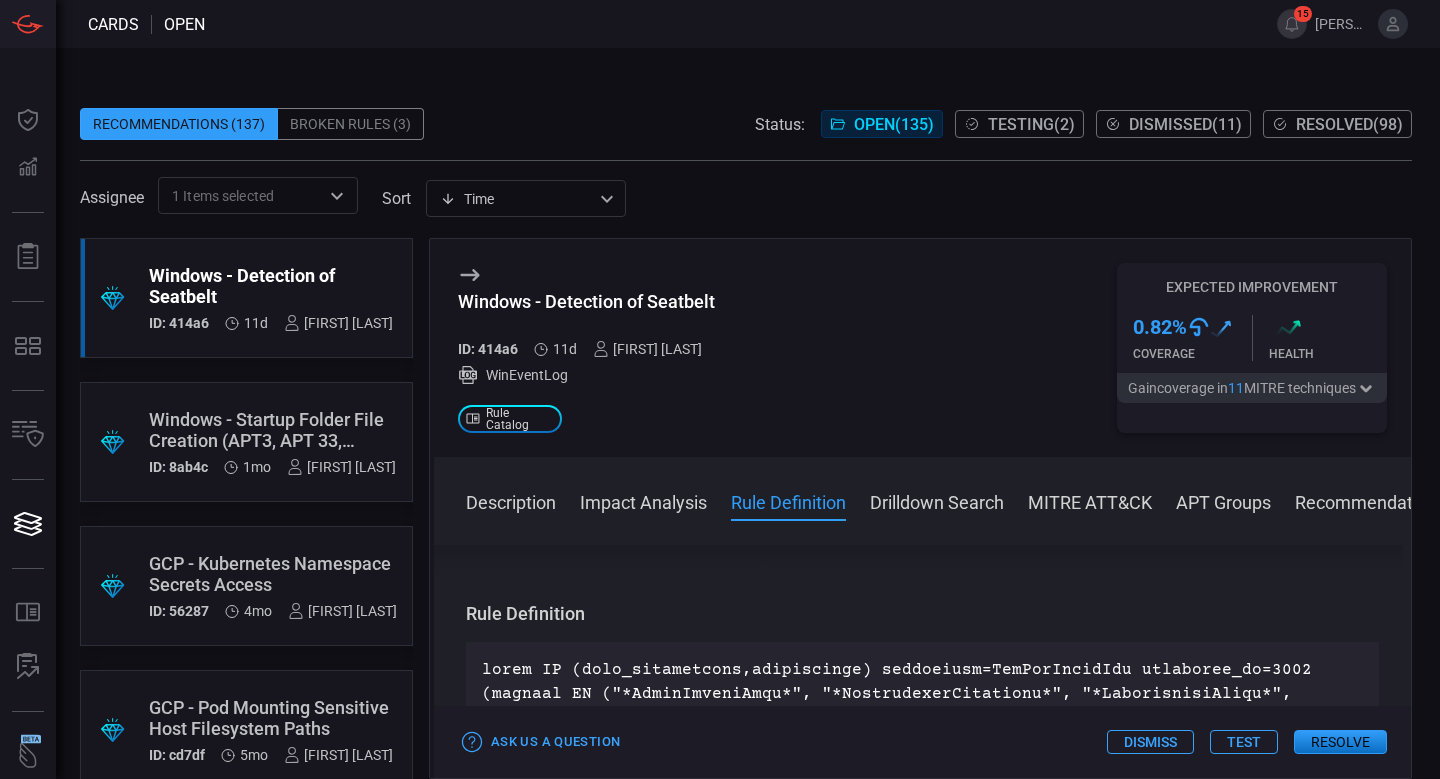 scroll, scrollTop: 664, scrollLeft: 0, axis: vertical 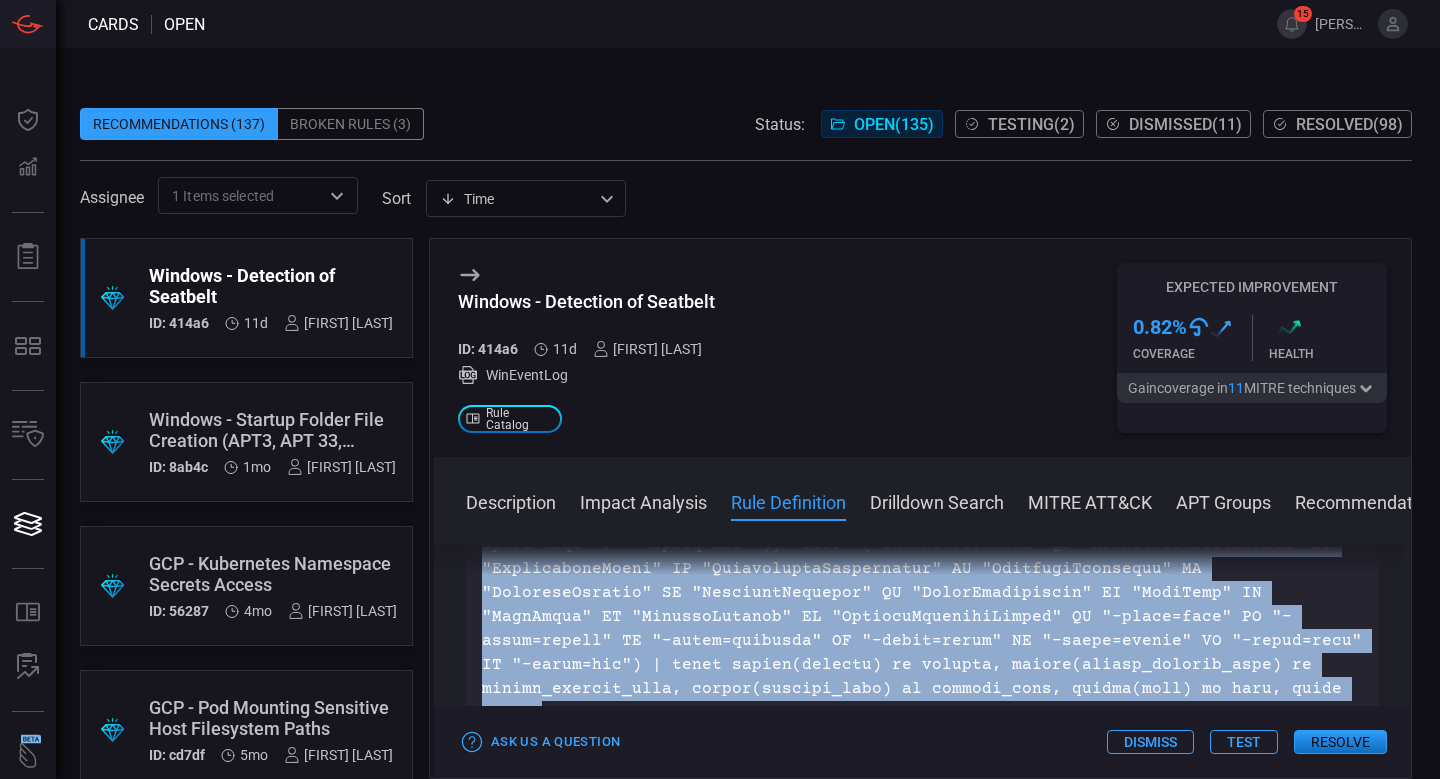 drag, startPoint x: 484, startPoint y: 694, endPoint x: 942, endPoint y: 689, distance: 458.02728 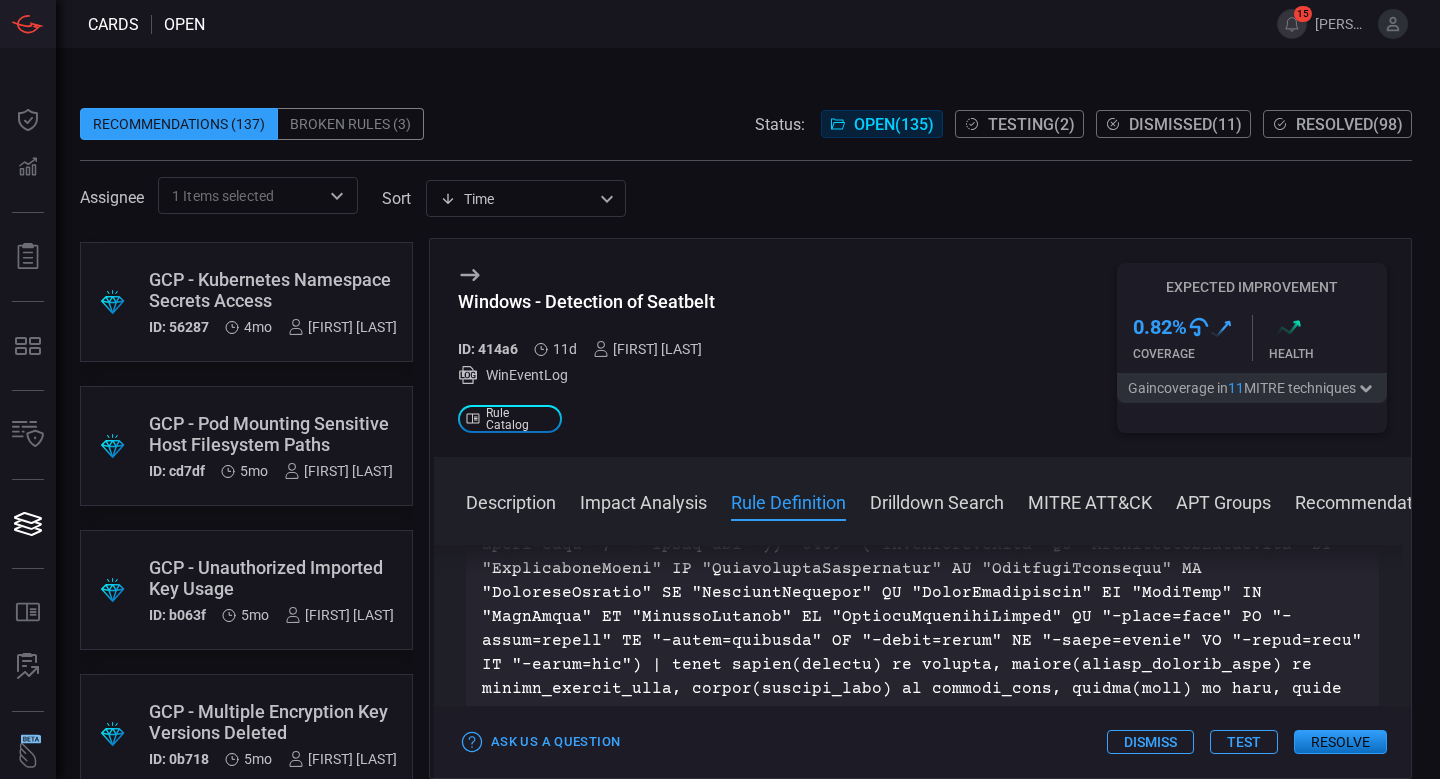 scroll, scrollTop: 0, scrollLeft: 0, axis: both 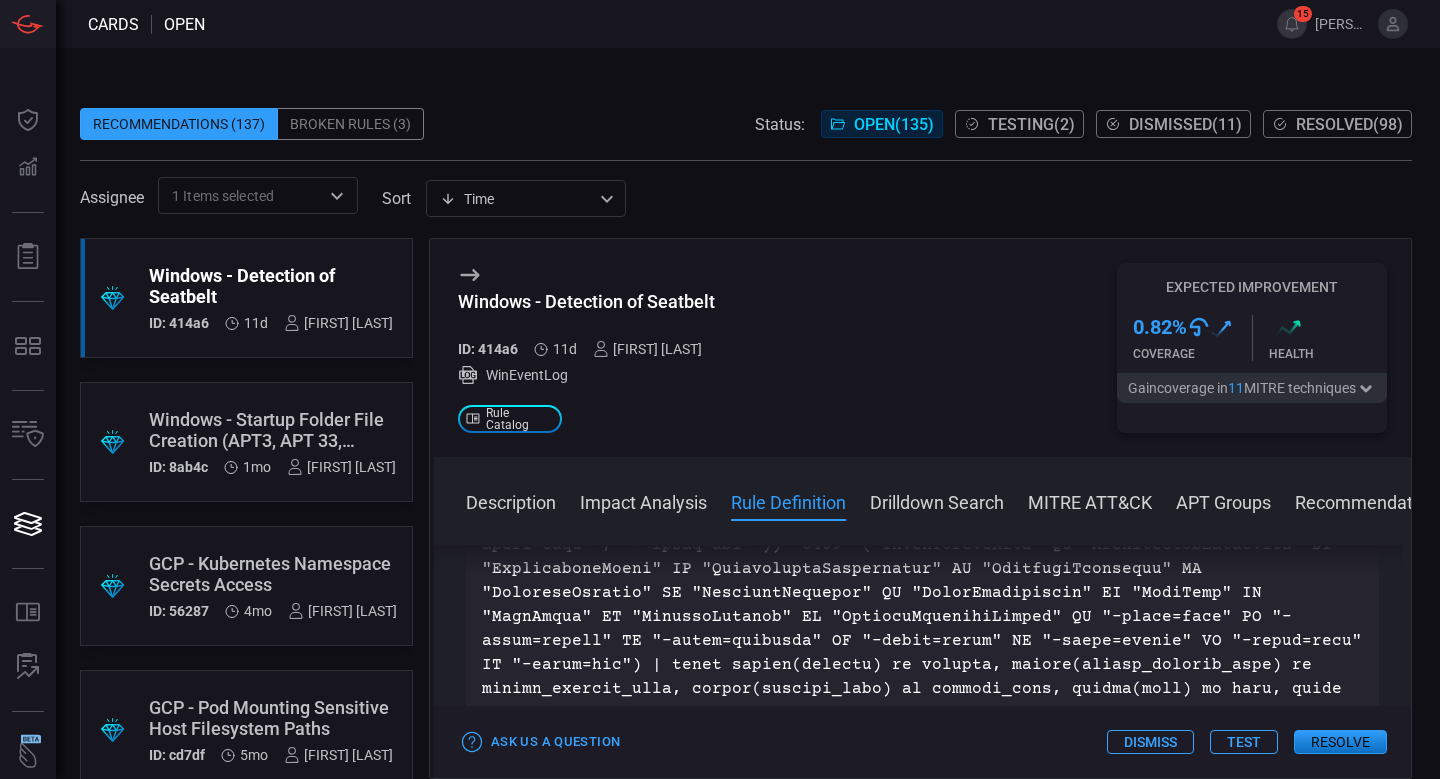 click on "Windows - Startup Folder File Creation (APT3, APT 33, Confucius, FIN 7)" at bounding box center [272, 430] 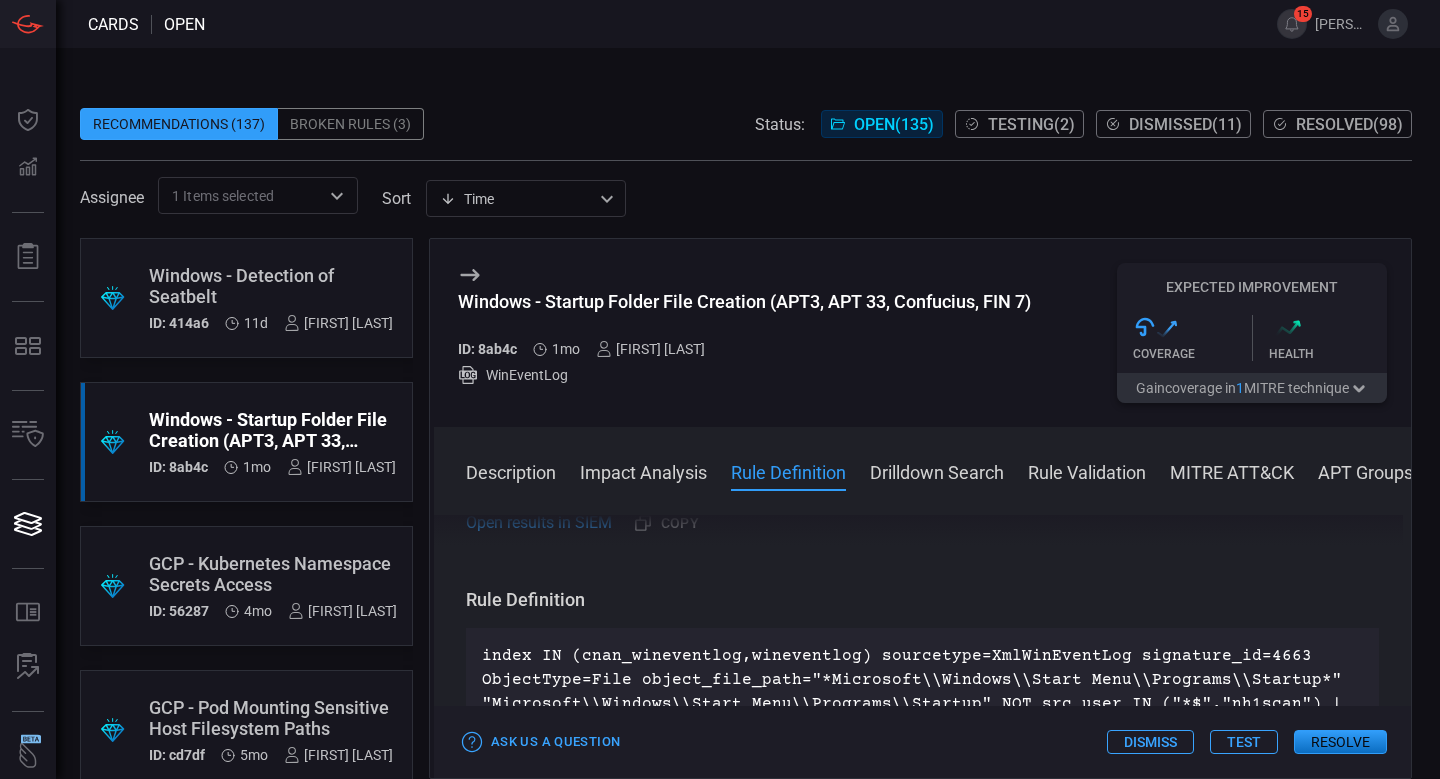 scroll, scrollTop: 2549, scrollLeft: 0, axis: vertical 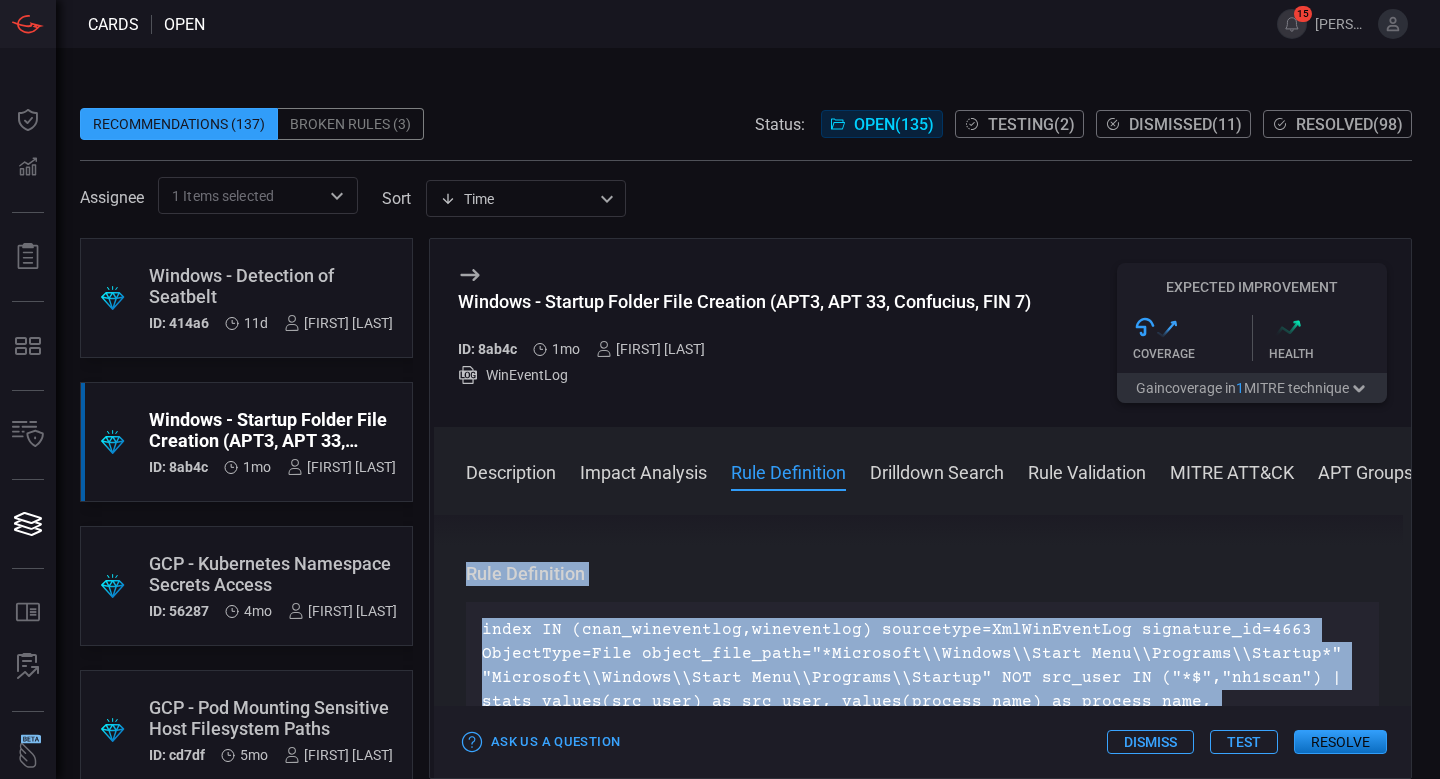 drag, startPoint x: 1304, startPoint y: 663, endPoint x: 461, endPoint y: 544, distance: 851.3577 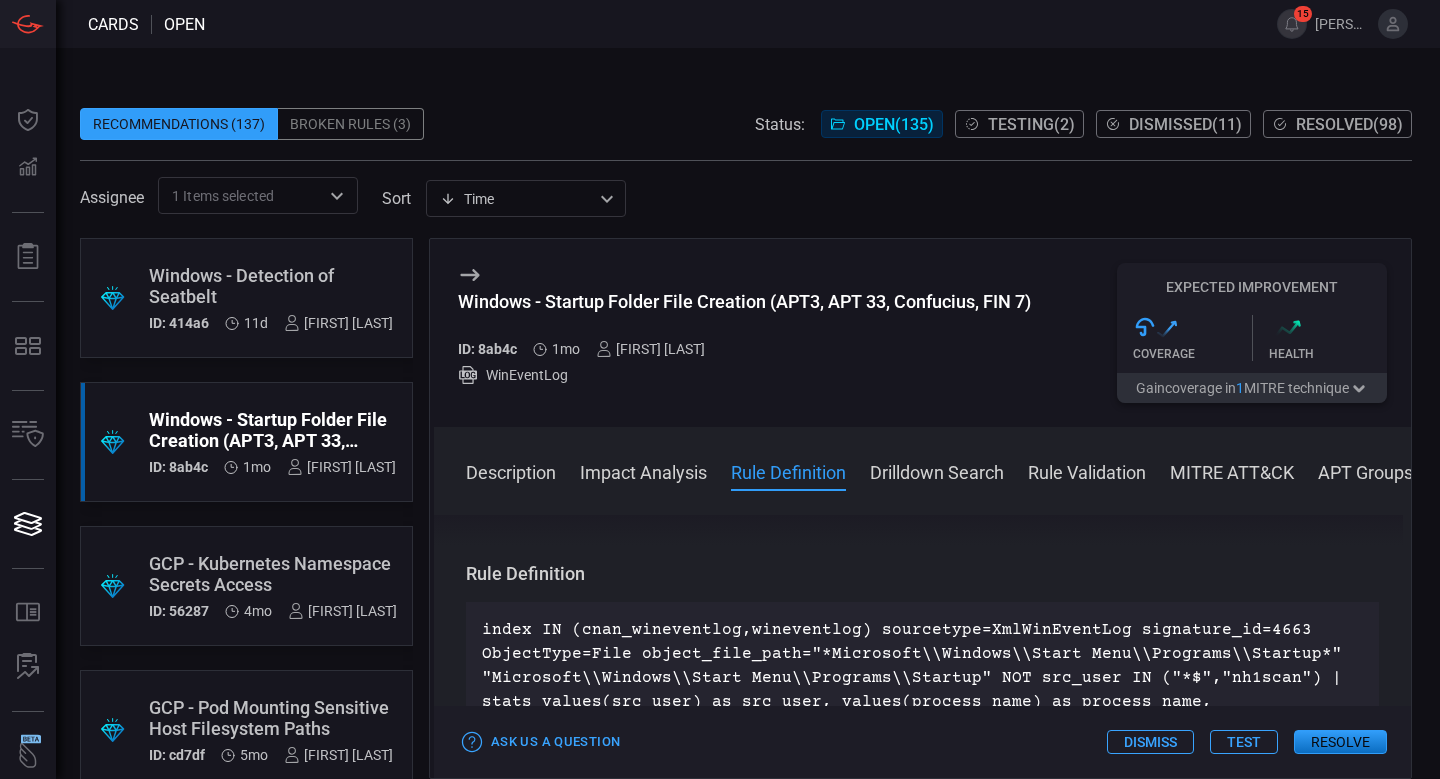 click on "index IN (cnan_wineventlog,wineventlog) sourcetype=XmlWinEventLog signature_id=4663 ObjectType=File object_file_path="*Microsoft\\Windows\\Start Menu\\Programs\\Startup*" "Microsoft\\Windows\\Start Menu\\Programs\\Startup" NOT src_user IN ("*$","nh1scan") | stats values(src_user) as src_user, values(process_name) as process_name, values(object_file_path) as object_file_path, values(process) as process count by dvc" at bounding box center (922, 678) 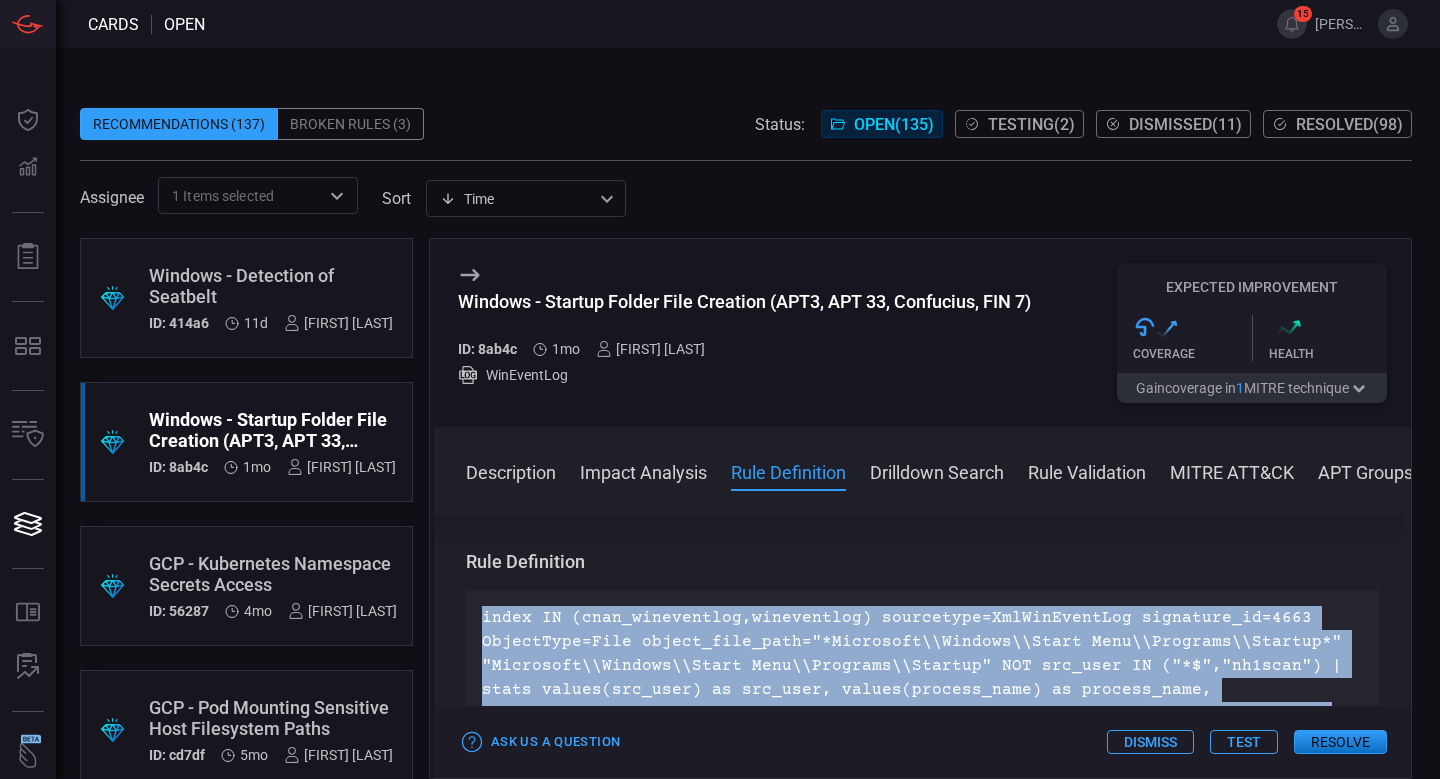 drag, startPoint x: 1297, startPoint y: 648, endPoint x: 476, endPoint y: 556, distance: 826.1386 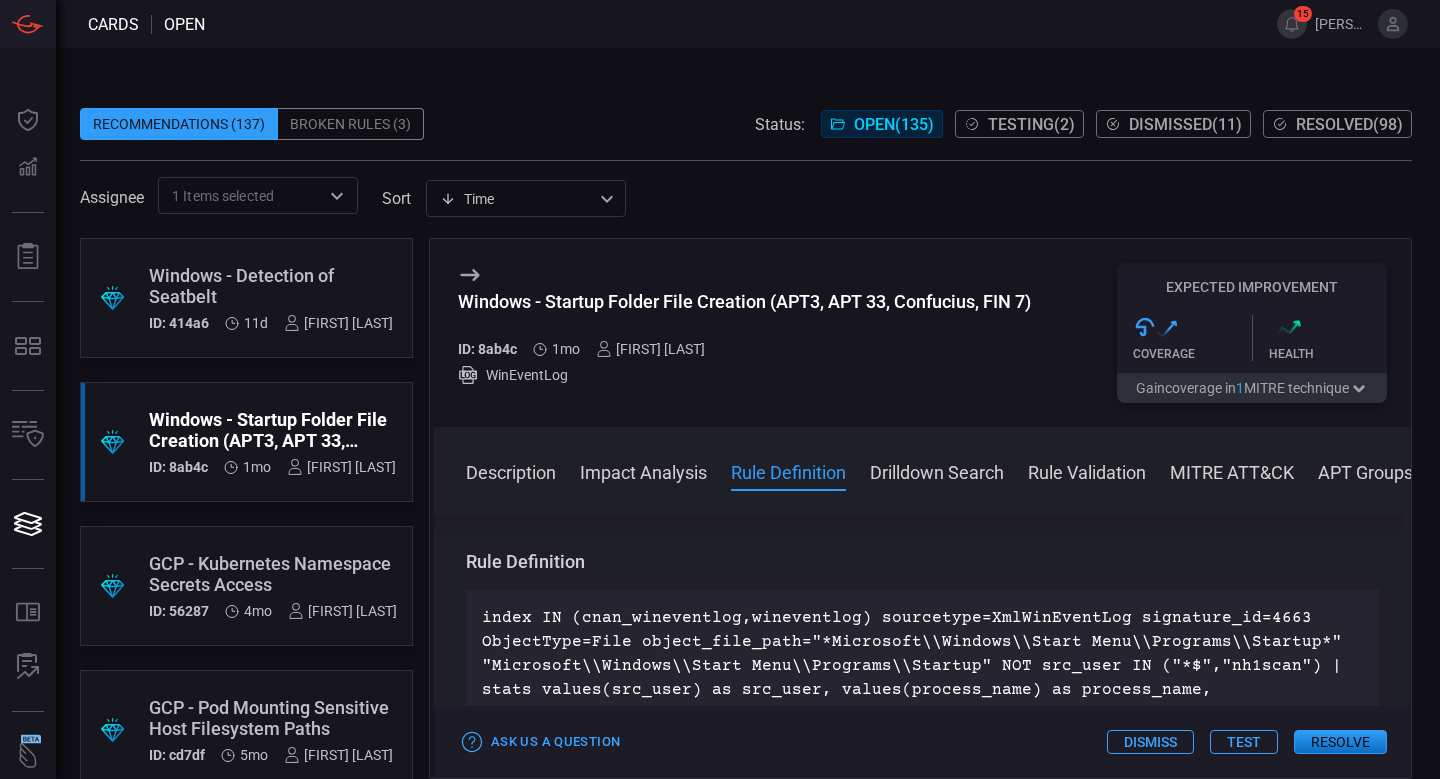click on "GCP - Kubernetes Namespace Secrets Access" at bounding box center [273, 574] 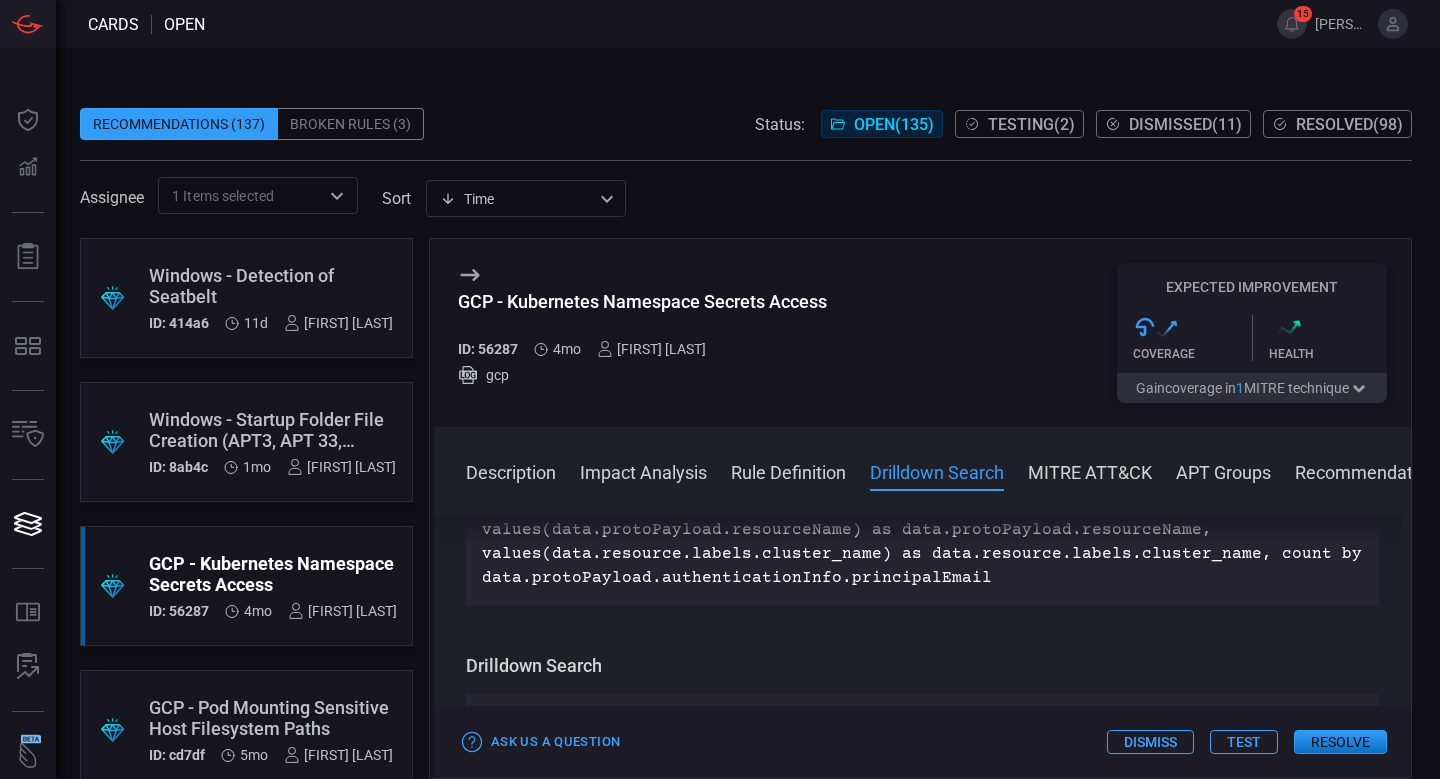 scroll, scrollTop: 1248, scrollLeft: 0, axis: vertical 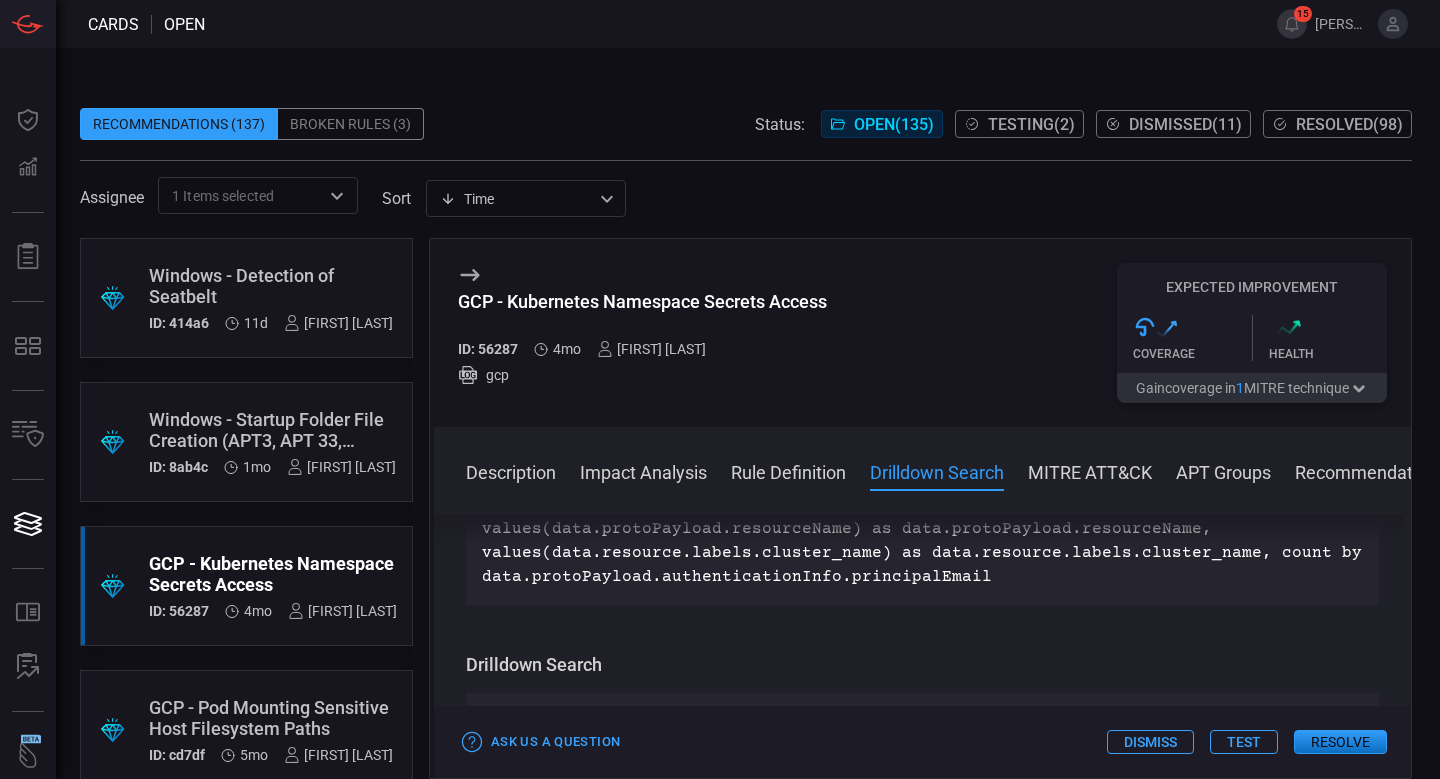 click on "index=gcp sourcetype IN ("google:gcp:pubsub:audit:admin_activity","google:gcp:pubsub:audit:data_access","google:gcp:pubsub:message") data.protoPayload.serviceName="k8s.io" data.protoPayload.methodName IN ("io.k8s.core.v1.secrets.get", "io.k8s.core.v1.secrets.list", "io.k8s.core.v1.secrets.watch") NOT data.protoPayload.authenticationInfo.principalEmail IN ("system:*","*.iam.gserviceaccount.com") | stats values(data.protoPayload.requestMetadata.callerIp) as callerIp, values(data.protoPayload.requestMetadata.callerSuppliedUserAgent) as UserAgent, values(data.protoPayload.resourceName) as data.protoPayload.resourceName, values(data.resource.labels.cluster_name) as data.resource.labels.cluster_name, count by data.protoPayload.authenticationInfo.principalEmail" at bounding box center [922, 457] 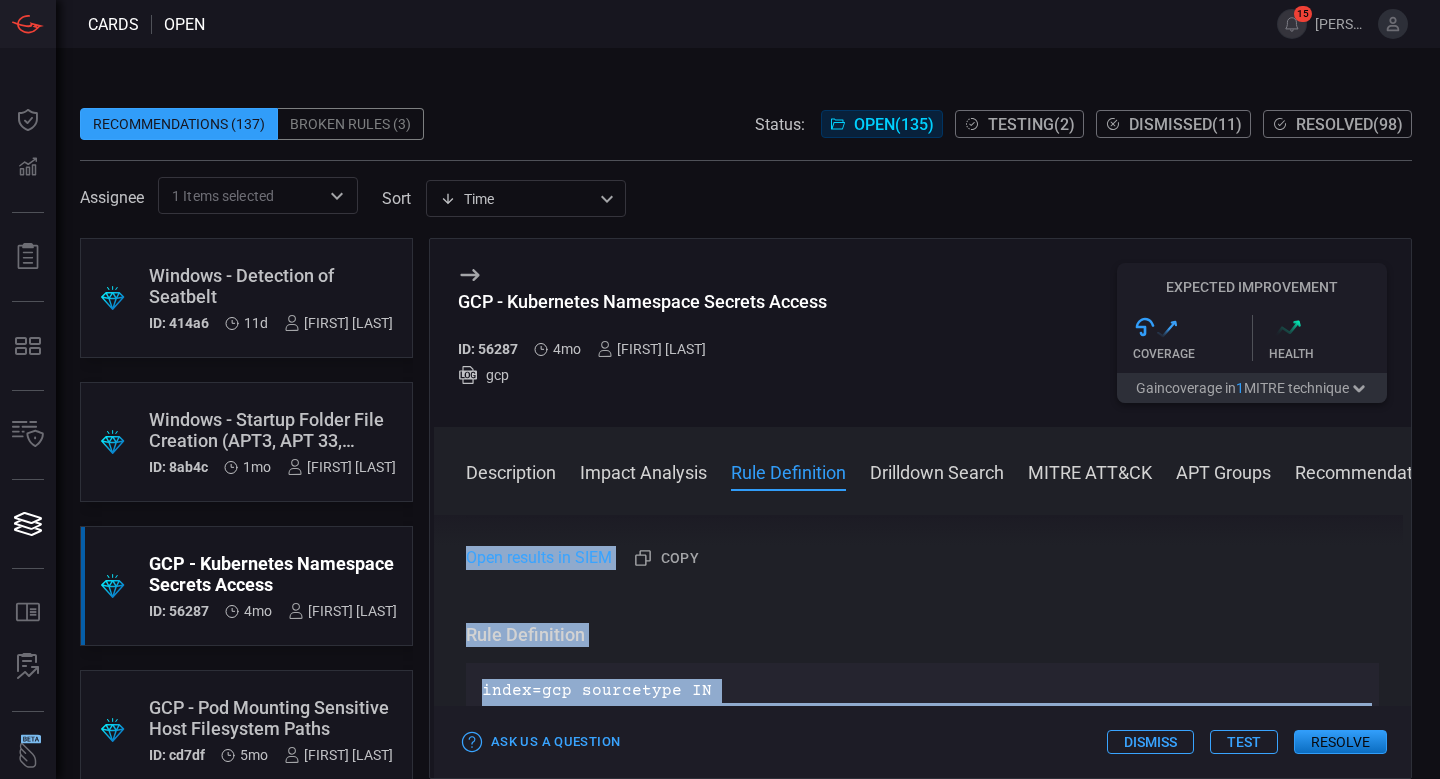 scroll, scrollTop: 857, scrollLeft: 0, axis: vertical 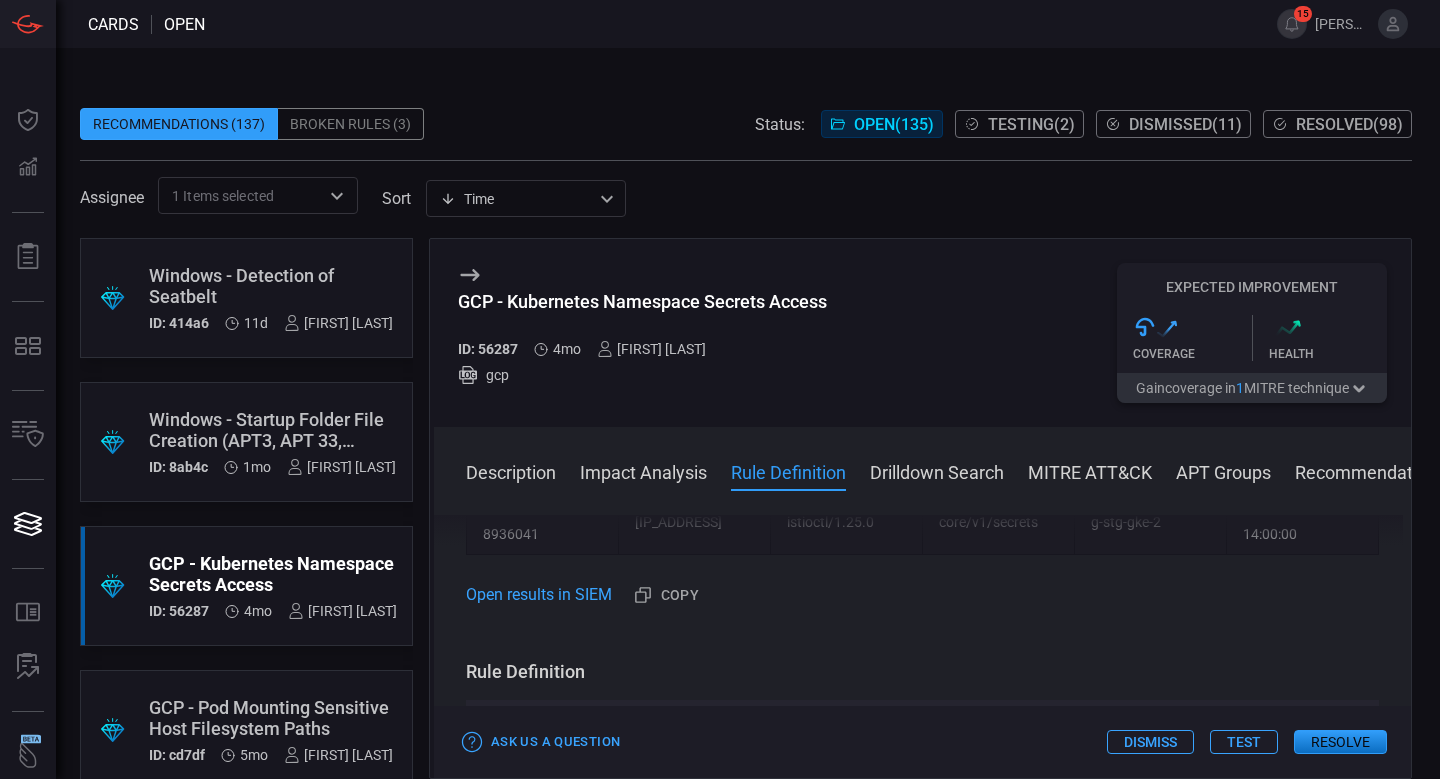 drag, startPoint x: 983, startPoint y: 583, endPoint x: 473, endPoint y: 697, distance: 522.5859 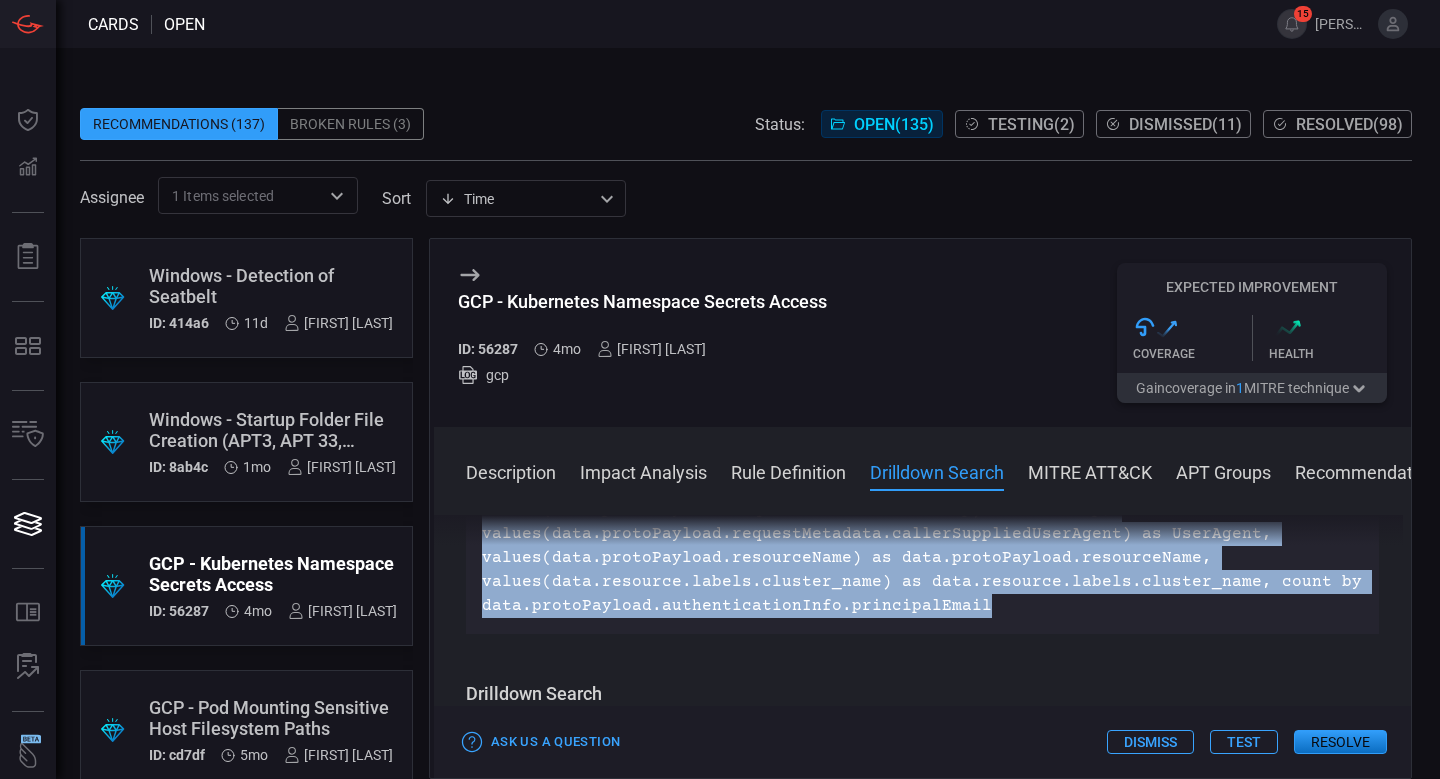 scroll, scrollTop: 1232, scrollLeft: 0, axis: vertical 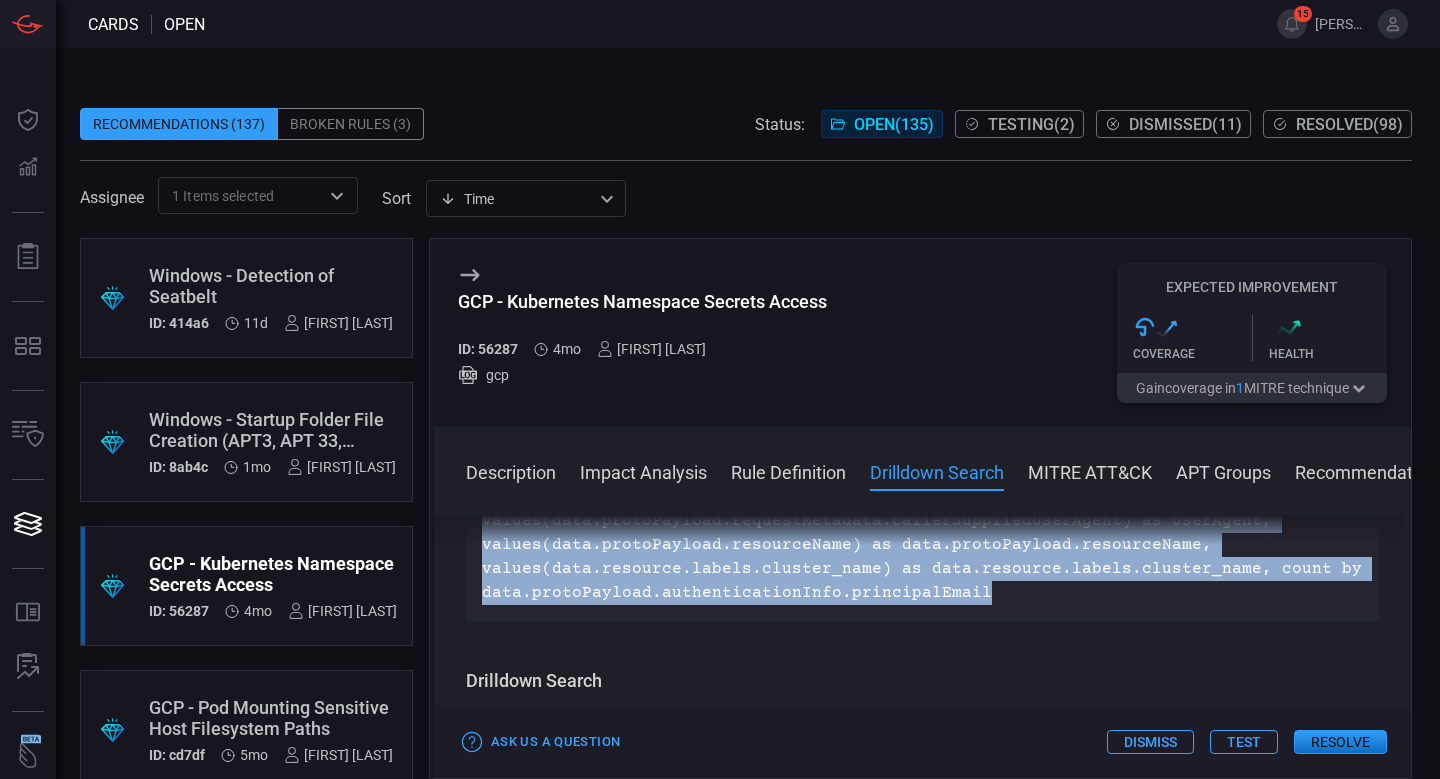 copy on "index=gcp sourcetype IN ("google:gcp:pubsub:audit:admin_activity","google:gcp:pubsub:audit:data_access","google:gcp:pubsub:message") data.protoPayload.serviceName="k8s.io" data.protoPayload.methodName IN ("io.k8s.core.v1.secrets.get", "io.k8s.core.v1.secrets.list", "io.k8s.core.v1.secrets.watch") NOT data.protoPayload.authenticationInfo.principalEmail IN ("system:*","*.iam.gserviceaccount.com") | stats values(data.protoPayload.requestMetadata.callerIp) as callerIp, values(data.protoPayload.requestMetadata.callerSuppliedUserAgent) as UserAgent, values(data.protoPayload.resourceName) as data.protoPayload.resourceName, values(data.resource.labels.cluster_name) as data.resource.labels.cluster_name, count by data.protoPayload.authenticationInfo.principalEmail" 